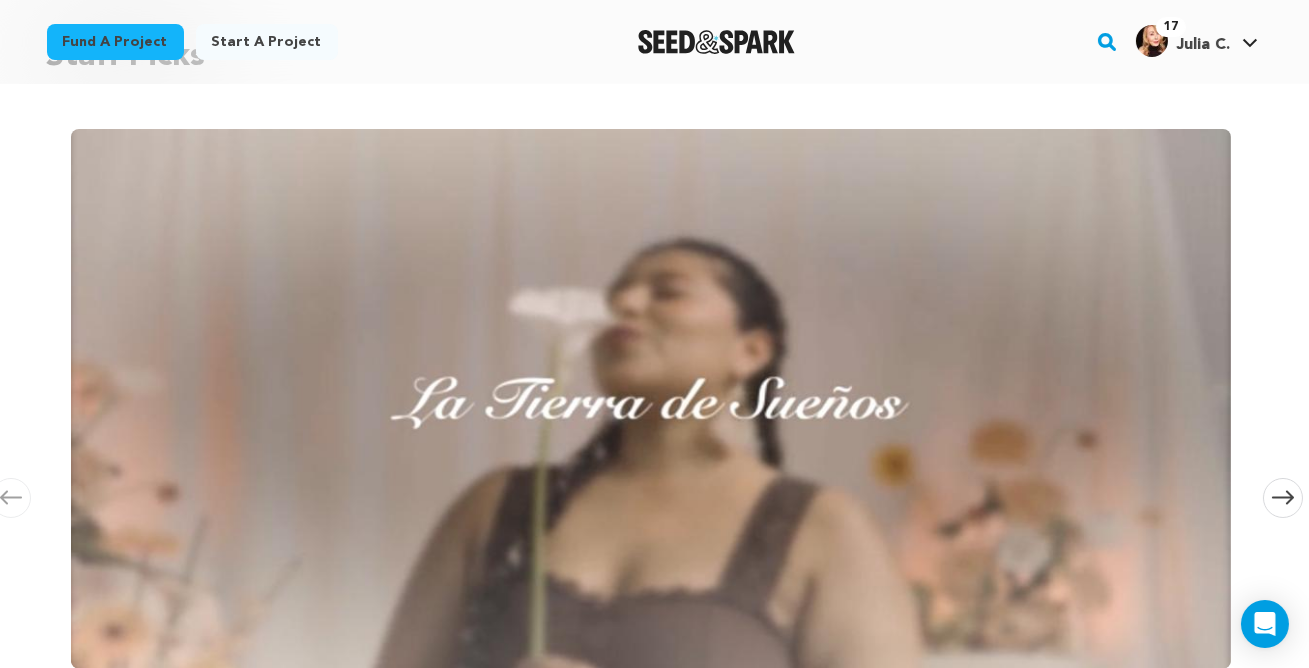 scroll, scrollTop: 151, scrollLeft: 0, axis: vertical 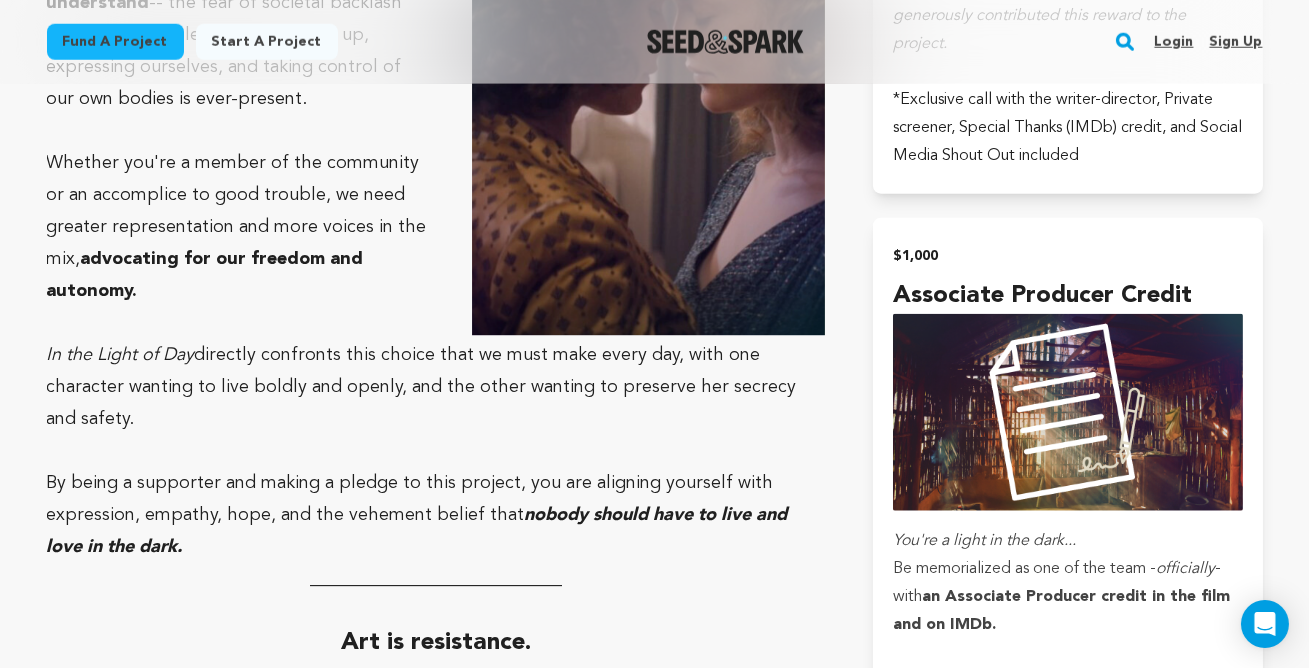 click on "Login" at bounding box center (1173, 42) 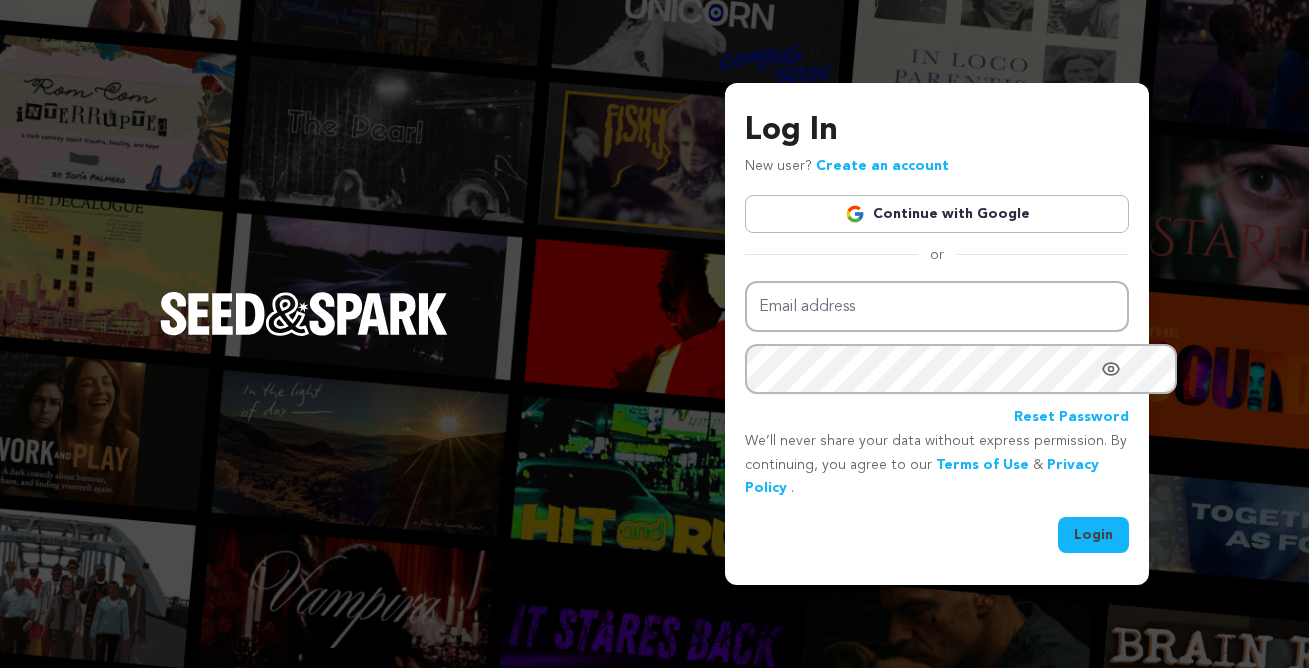 scroll, scrollTop: 0, scrollLeft: 0, axis: both 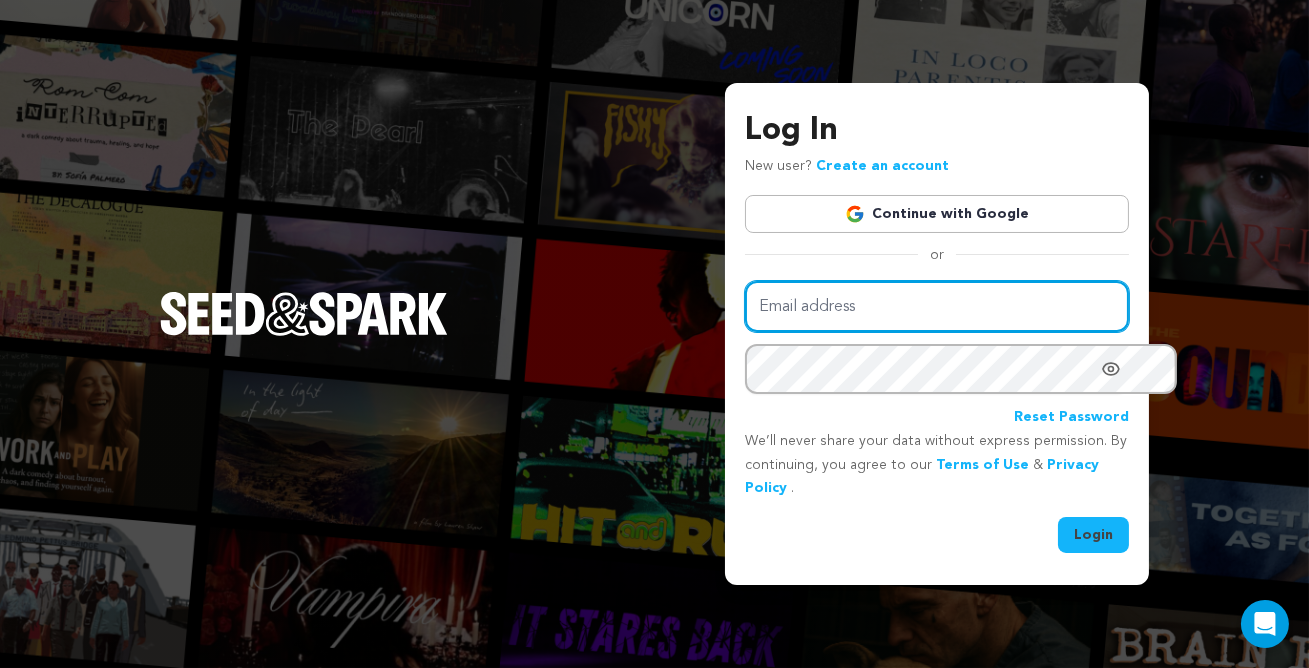 type on "juliacampanelli@gmail.com" 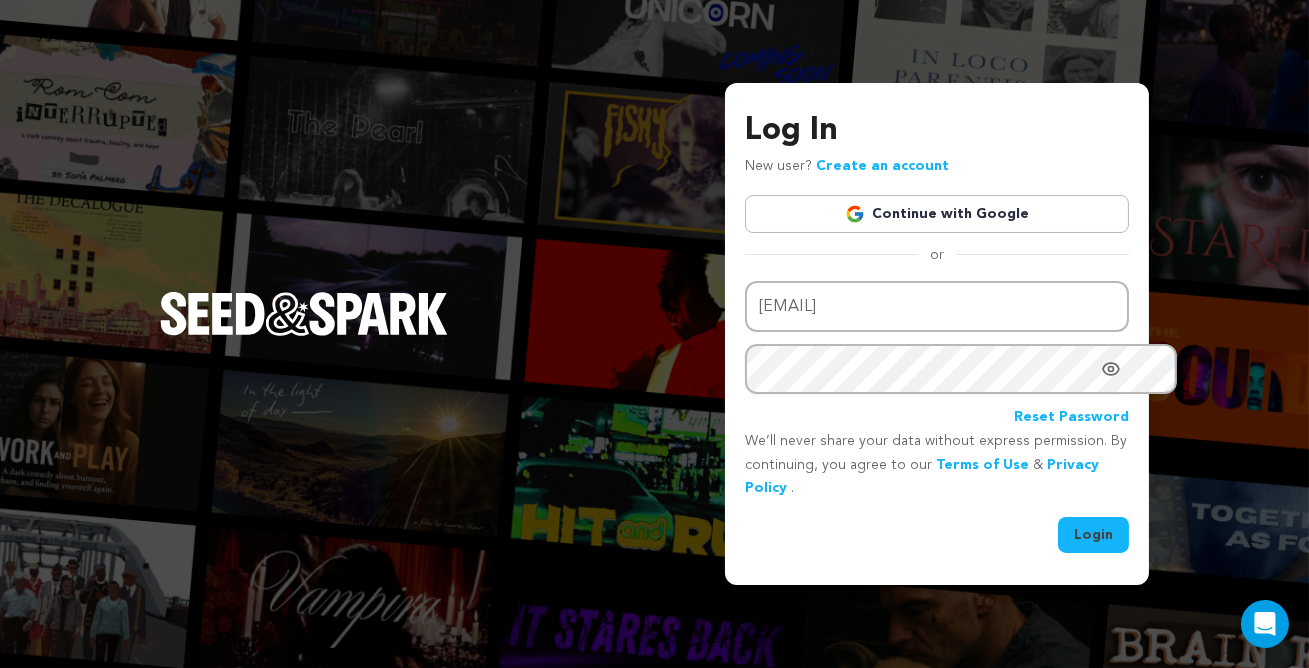 click on "Login" at bounding box center (1093, 535) 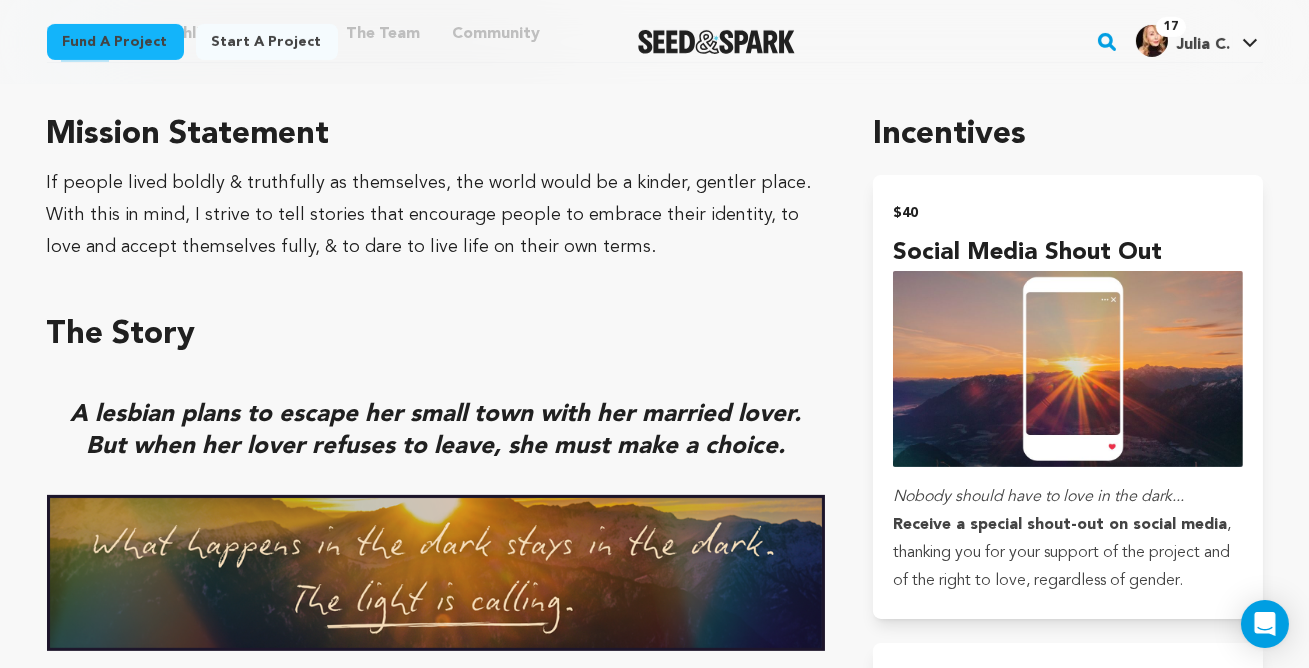 scroll, scrollTop: 1033, scrollLeft: 0, axis: vertical 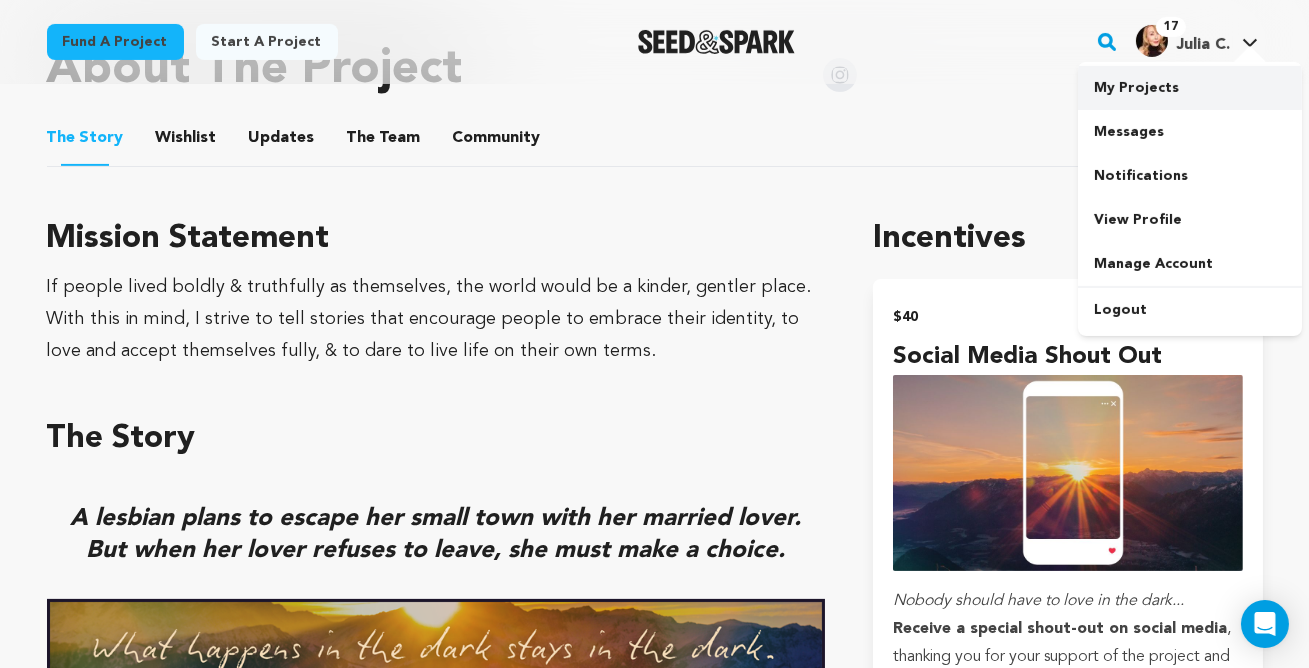 click on "My Projects" at bounding box center (1190, 88) 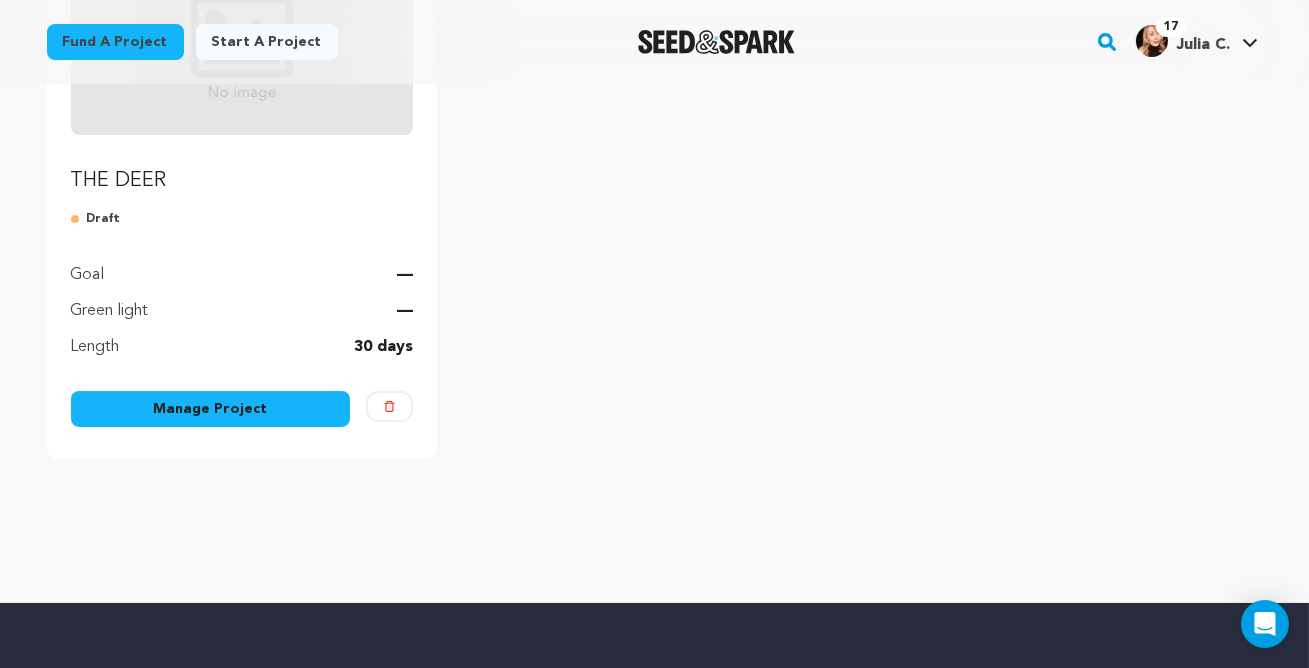 scroll, scrollTop: 374, scrollLeft: 0, axis: vertical 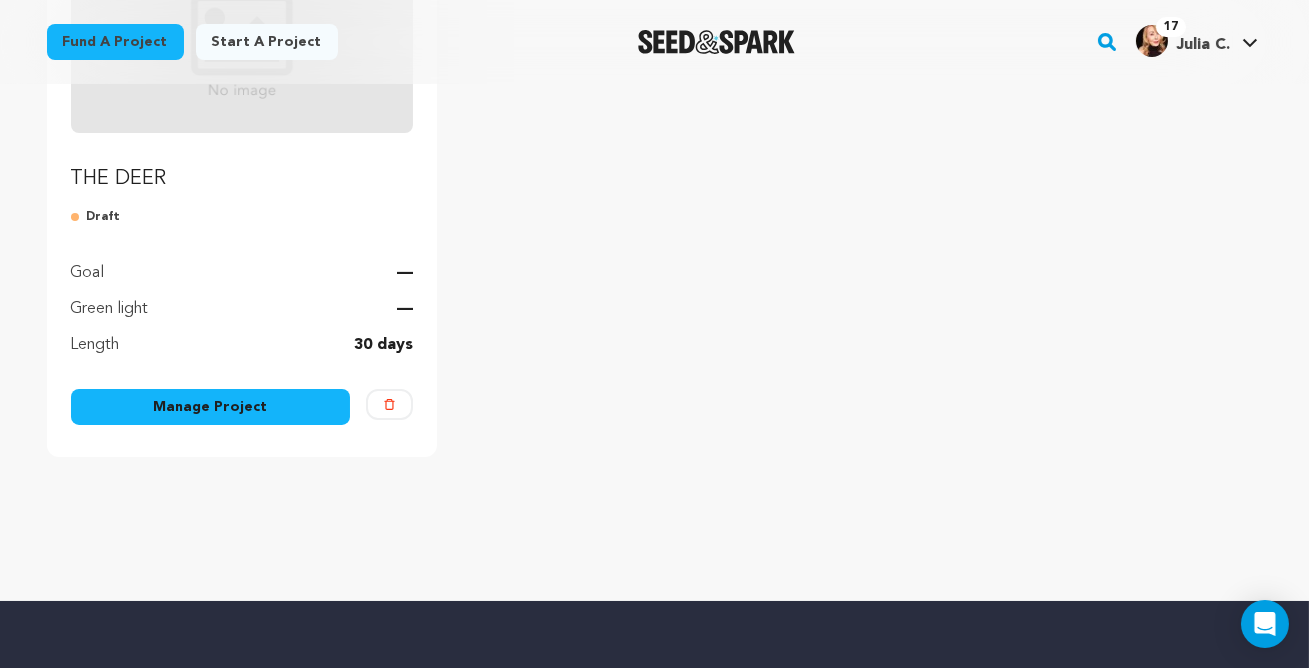 click on "Manage Project" at bounding box center (211, 407) 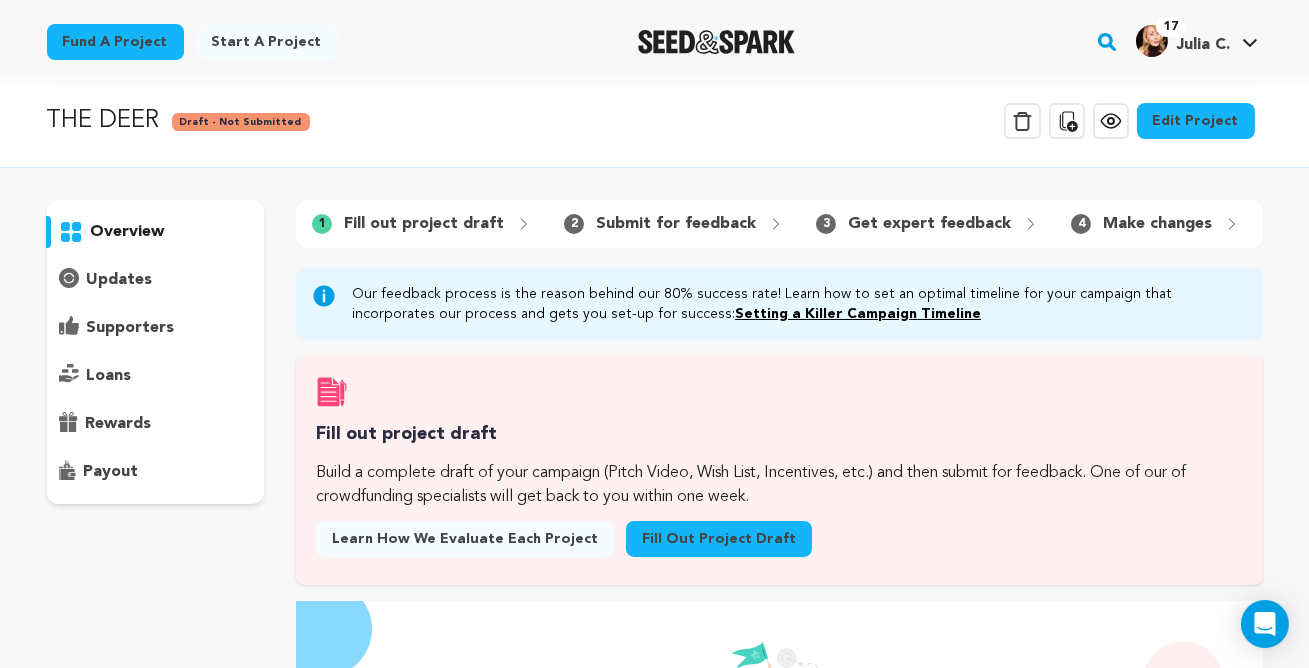scroll, scrollTop: 8, scrollLeft: 0, axis: vertical 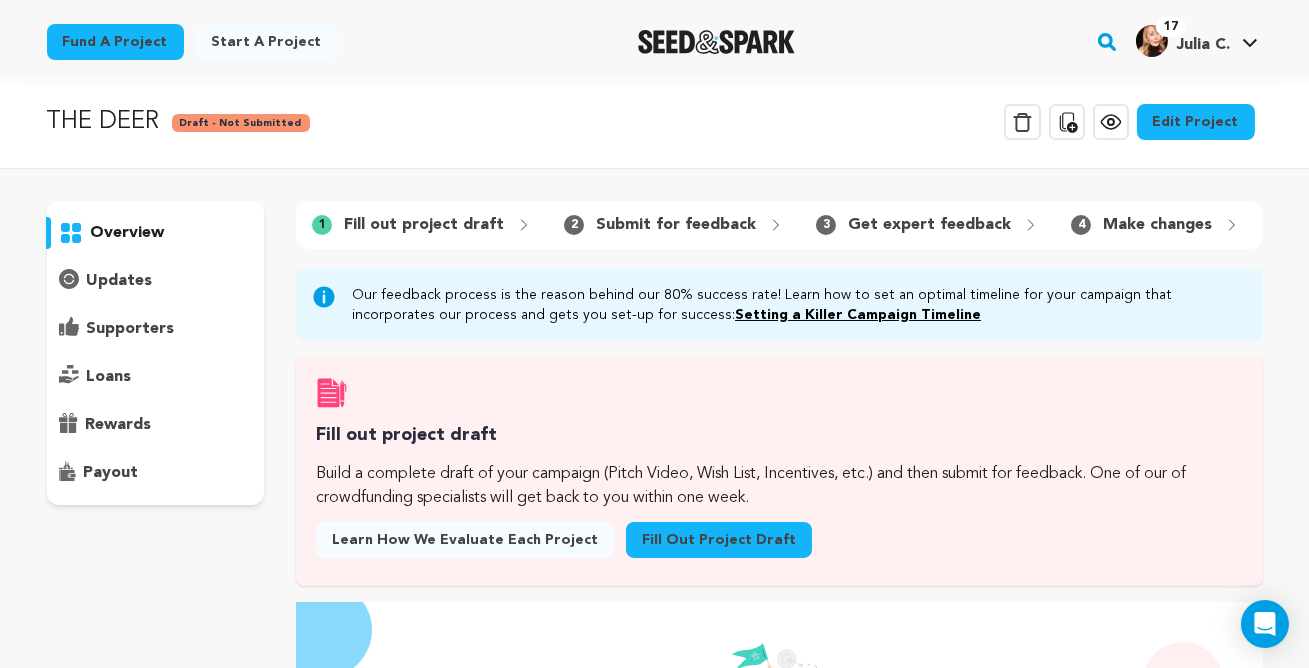 click on "overview" at bounding box center (128, 233) 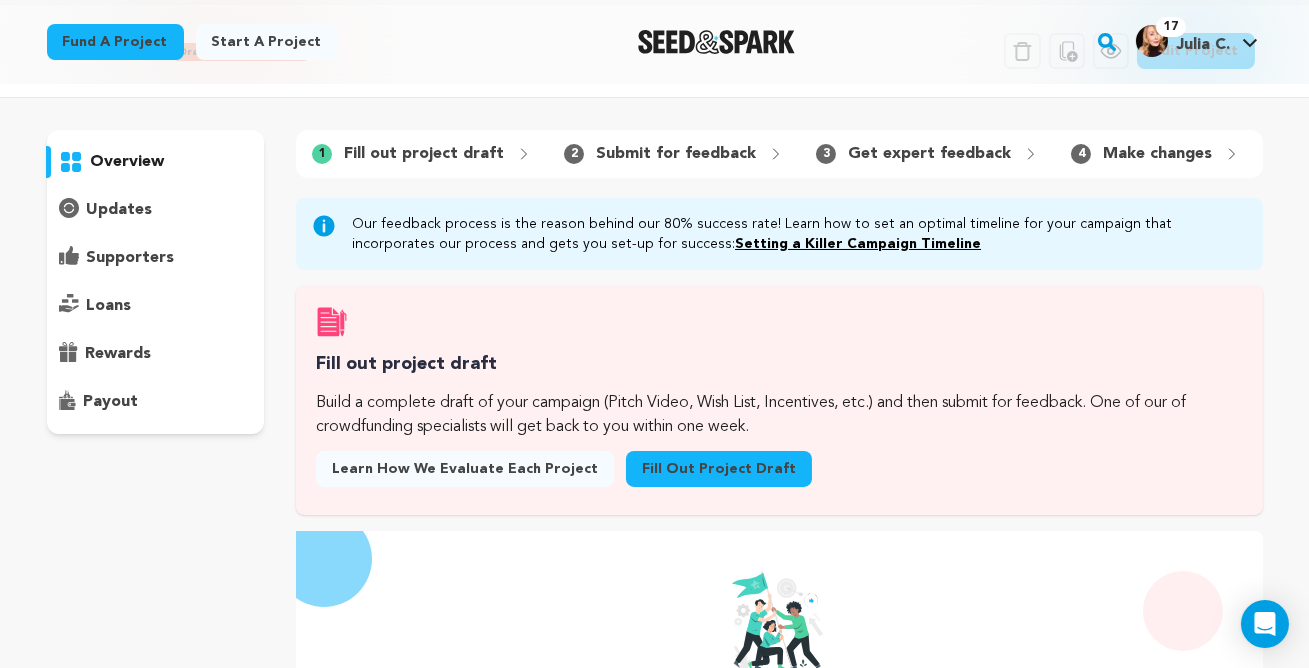 scroll, scrollTop: 82, scrollLeft: 0, axis: vertical 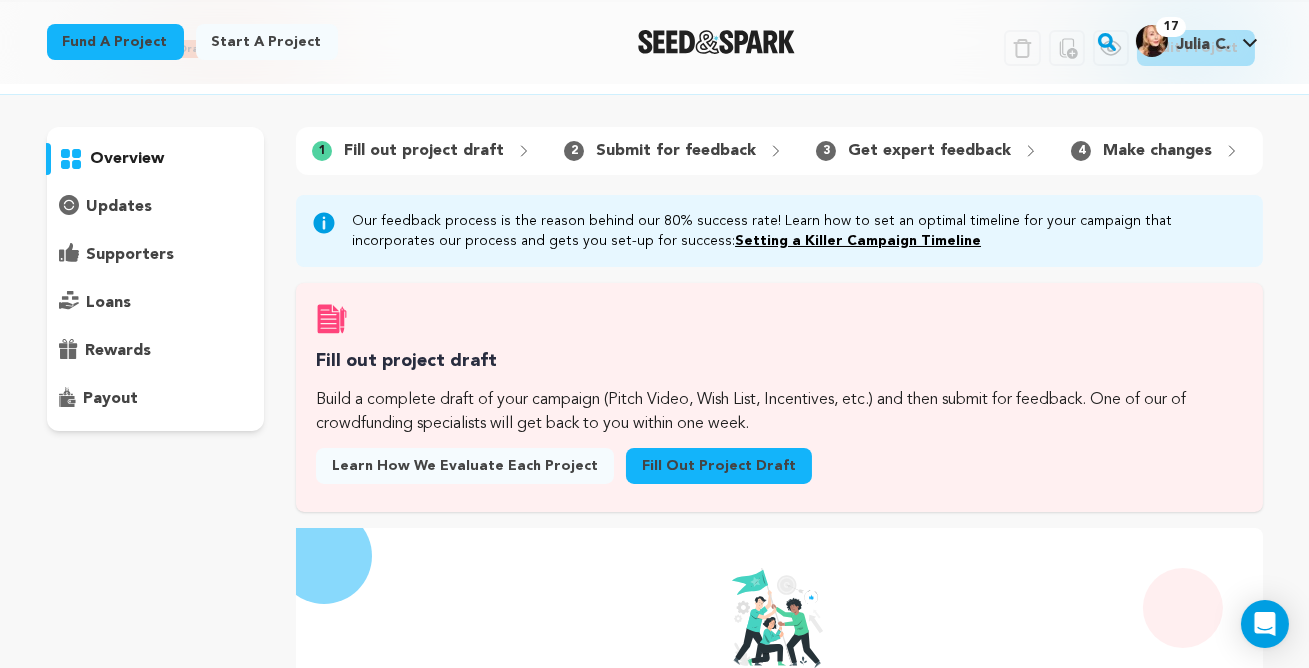 click on "Setting a Killer Campaign Timeline" at bounding box center (858, 241) 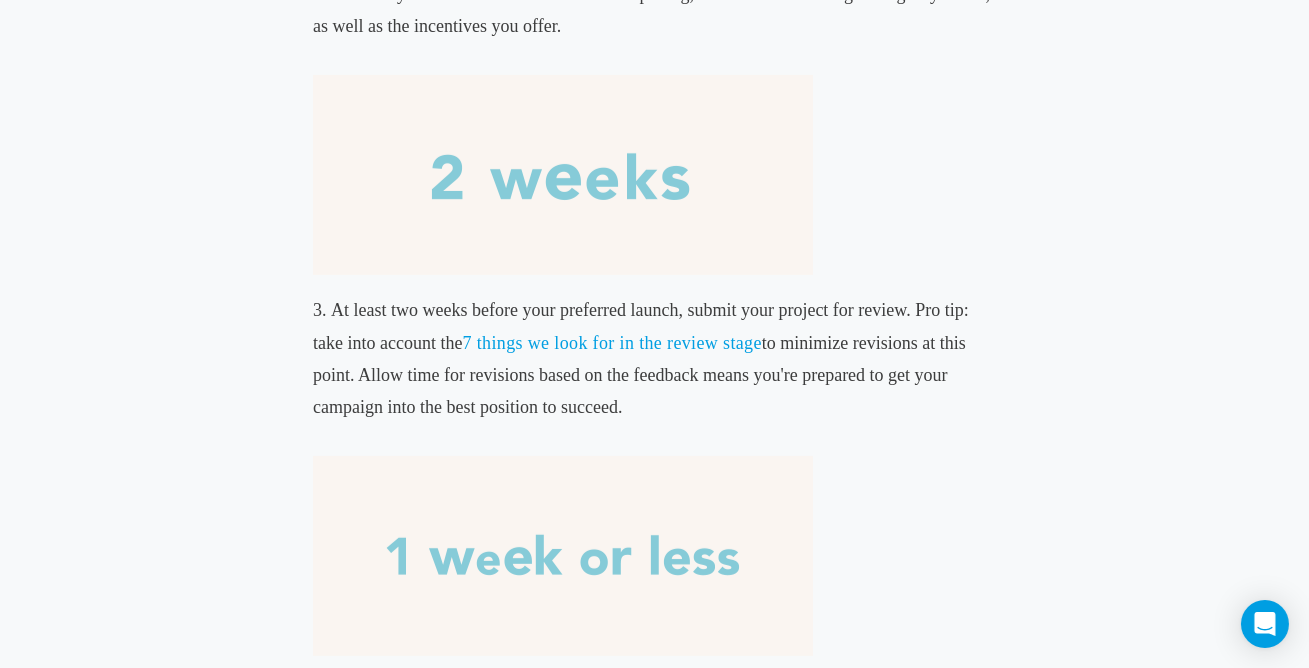 scroll, scrollTop: 1120, scrollLeft: 0, axis: vertical 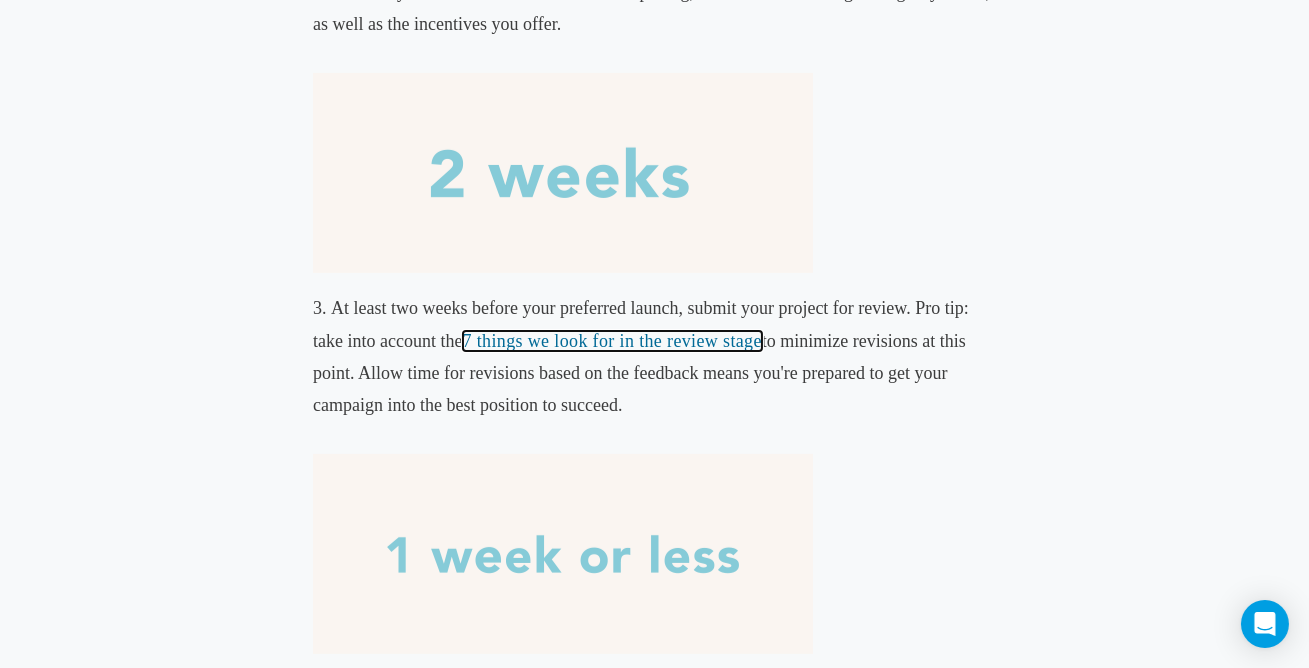 click on "7 things we look for in the review stage" at bounding box center (612, 341) 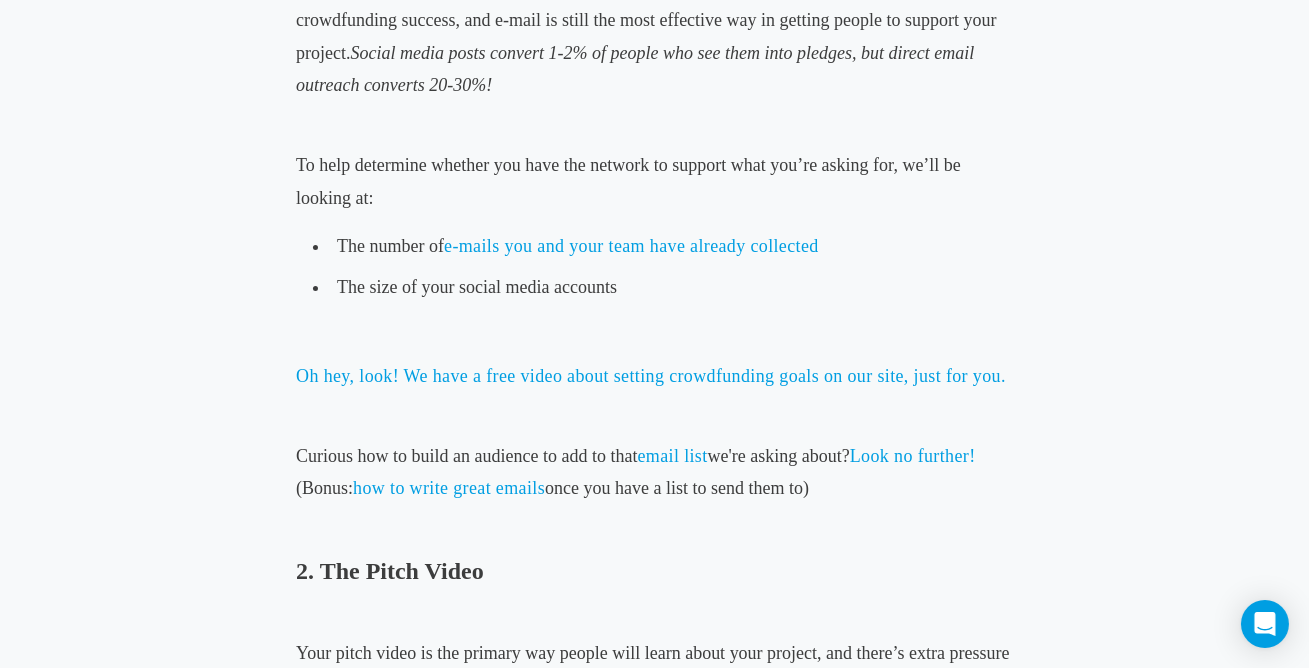 scroll, scrollTop: 1140, scrollLeft: 0, axis: vertical 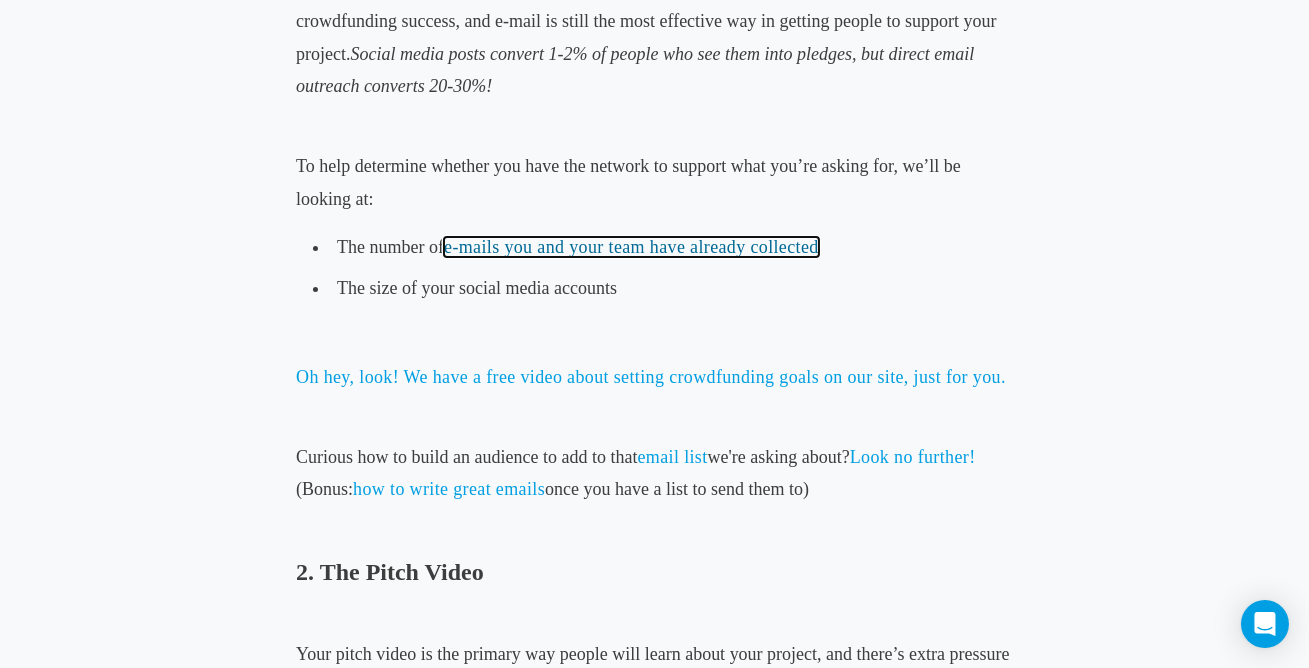 click on "e-mails you and your team have already collected" at bounding box center (631, 247) 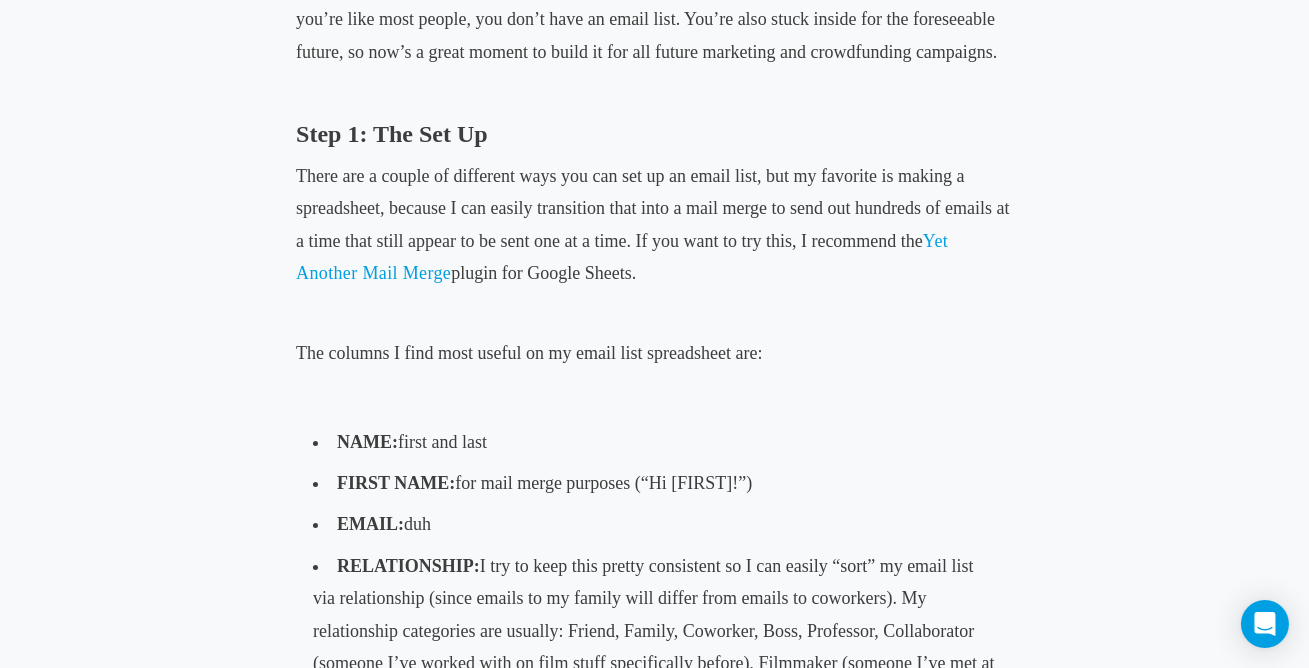scroll, scrollTop: 0, scrollLeft: 0, axis: both 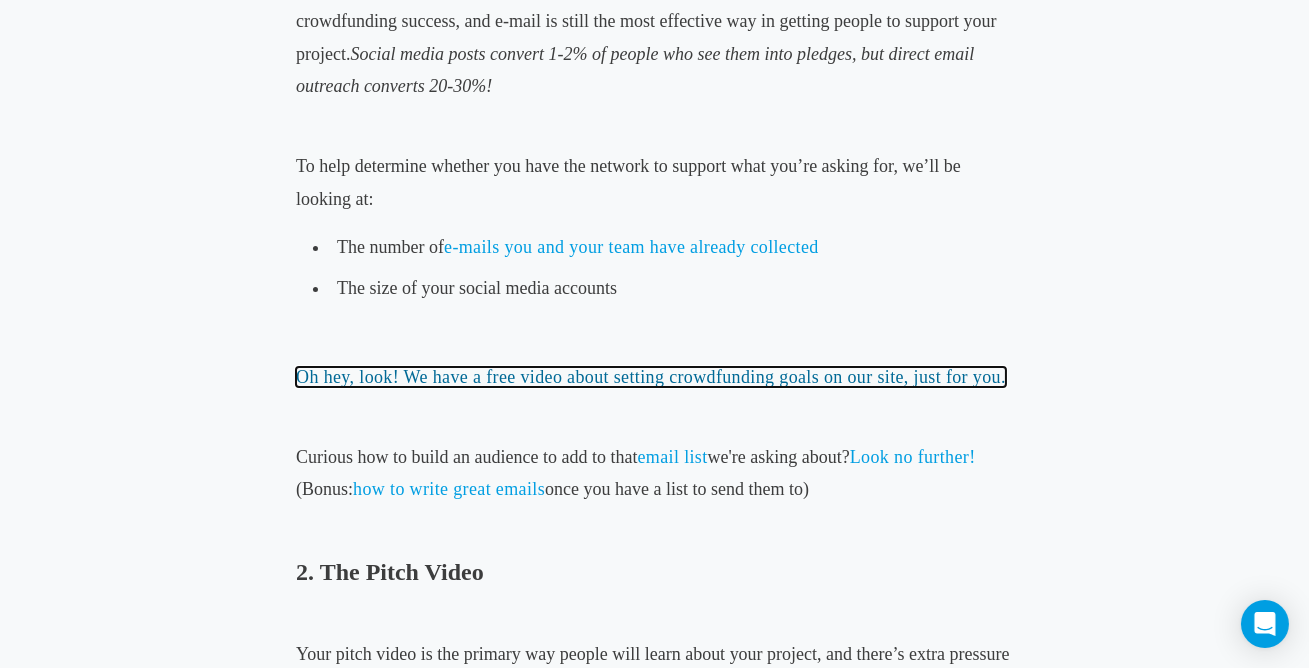 click on "Oh hey, look! We have a free video about setting crowdfunding goals on our site, just for you." at bounding box center (651, 377) 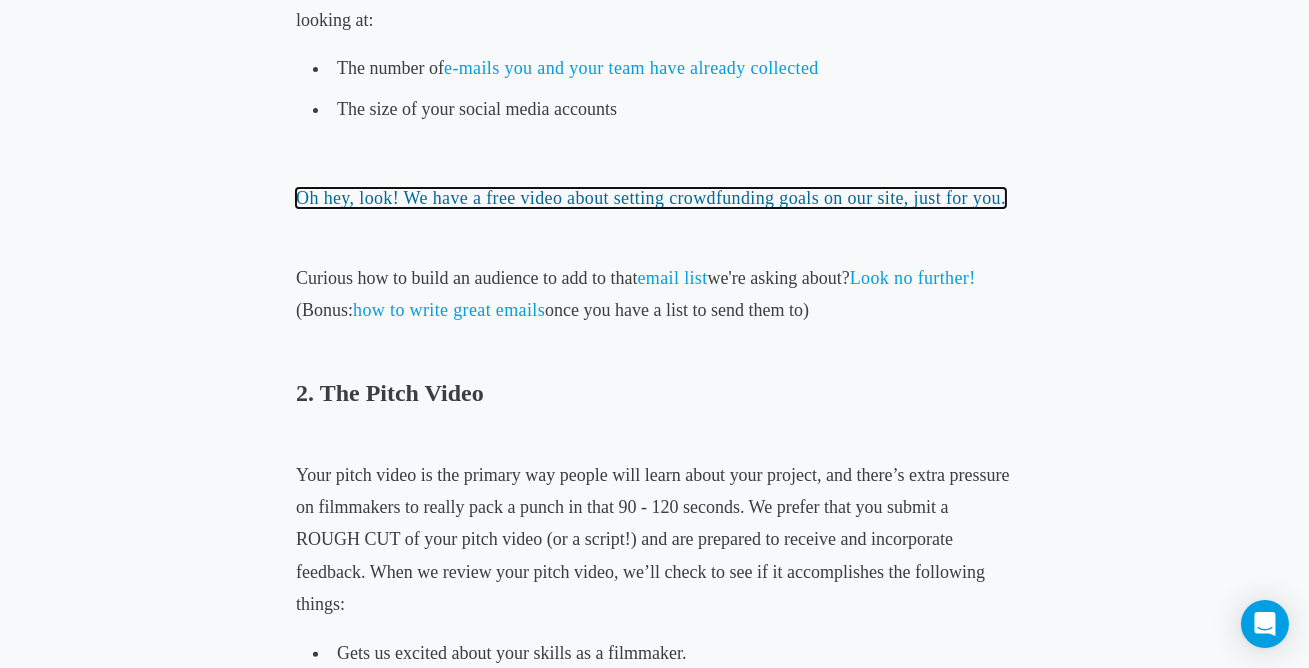 scroll, scrollTop: 1341, scrollLeft: 0, axis: vertical 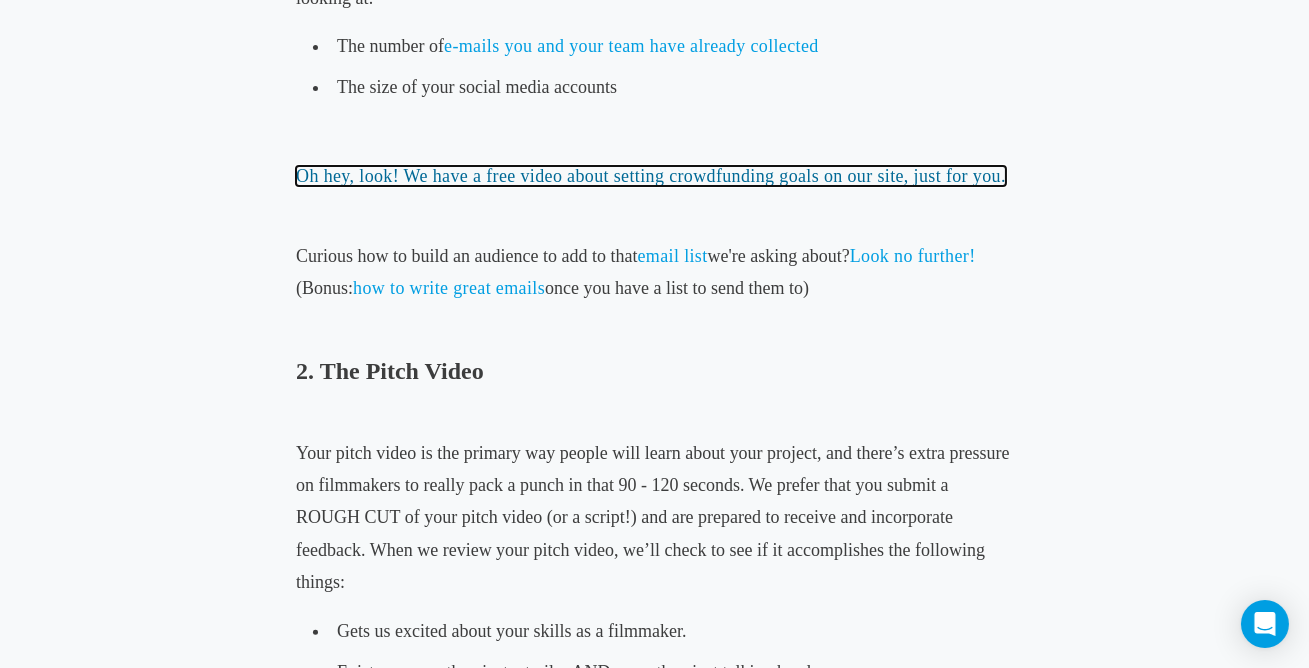 click on "Oh hey, look! We have a free video about setting crowdfunding goals on our site, just for you." at bounding box center (651, 176) 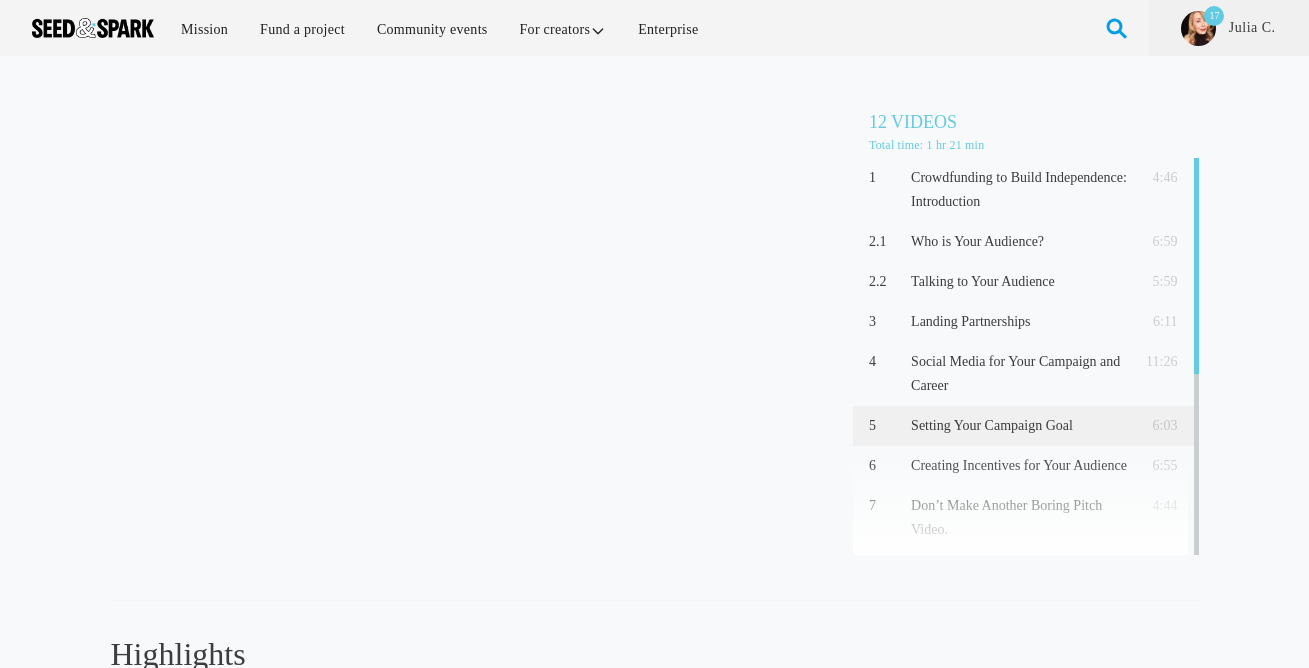 scroll, scrollTop: 0, scrollLeft: 0, axis: both 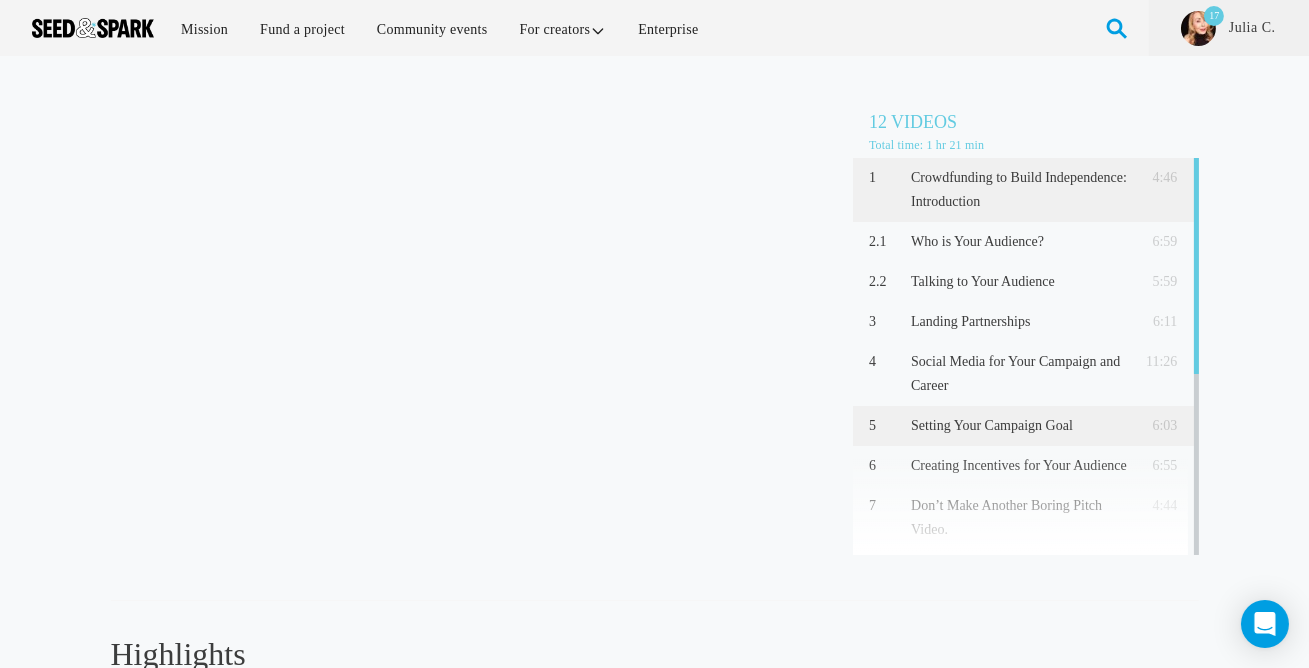 click on "Crowdfunding to Build Independence: Introduction" at bounding box center (1019, 190) 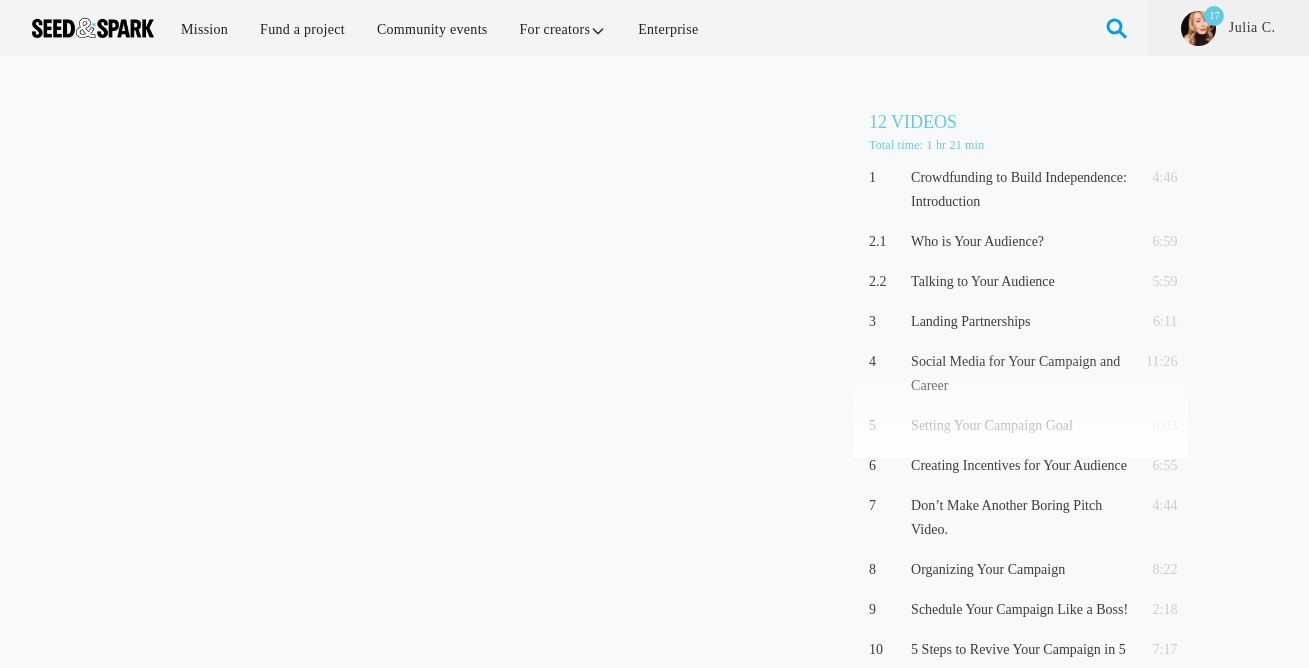 scroll, scrollTop: 0, scrollLeft: 0, axis: both 